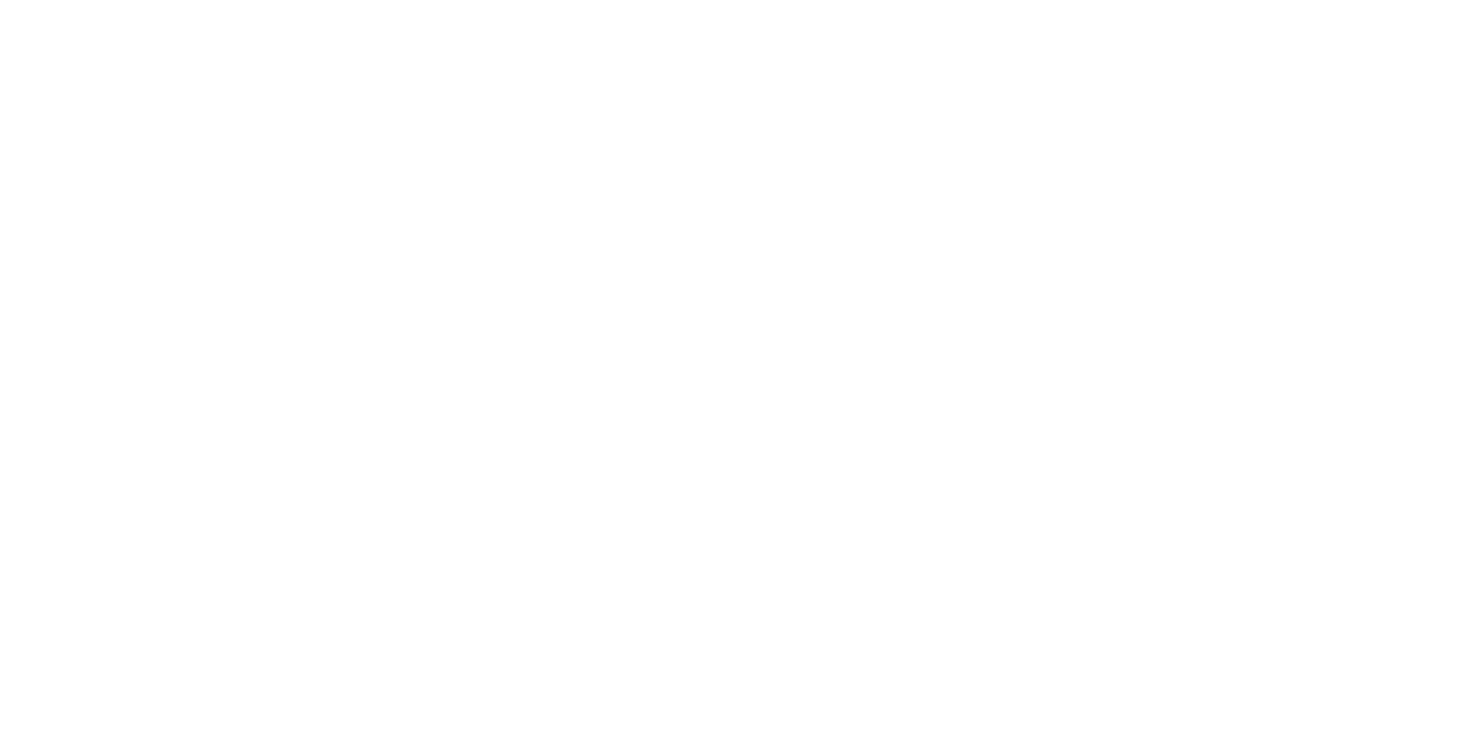 scroll, scrollTop: 0, scrollLeft: 0, axis: both 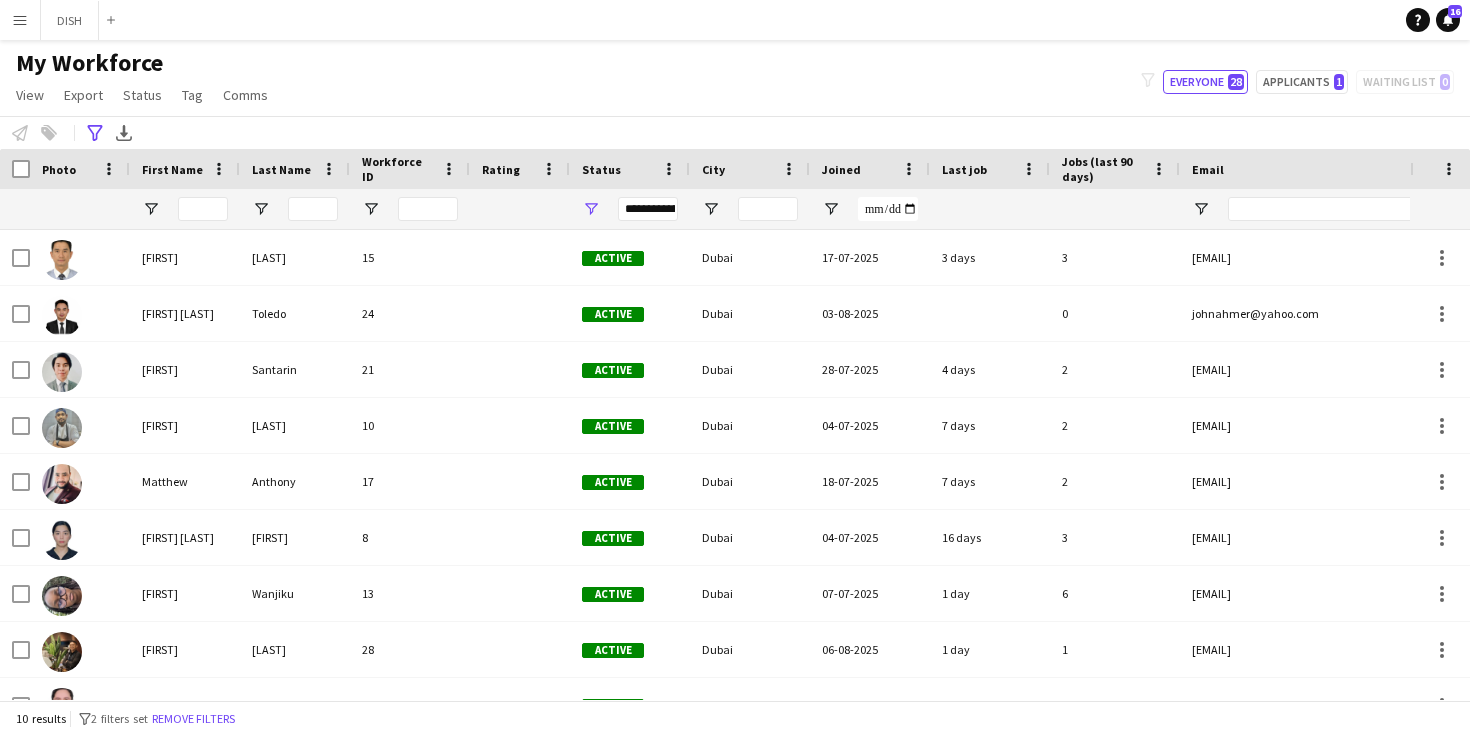 click on "Menu" at bounding box center [20, 20] 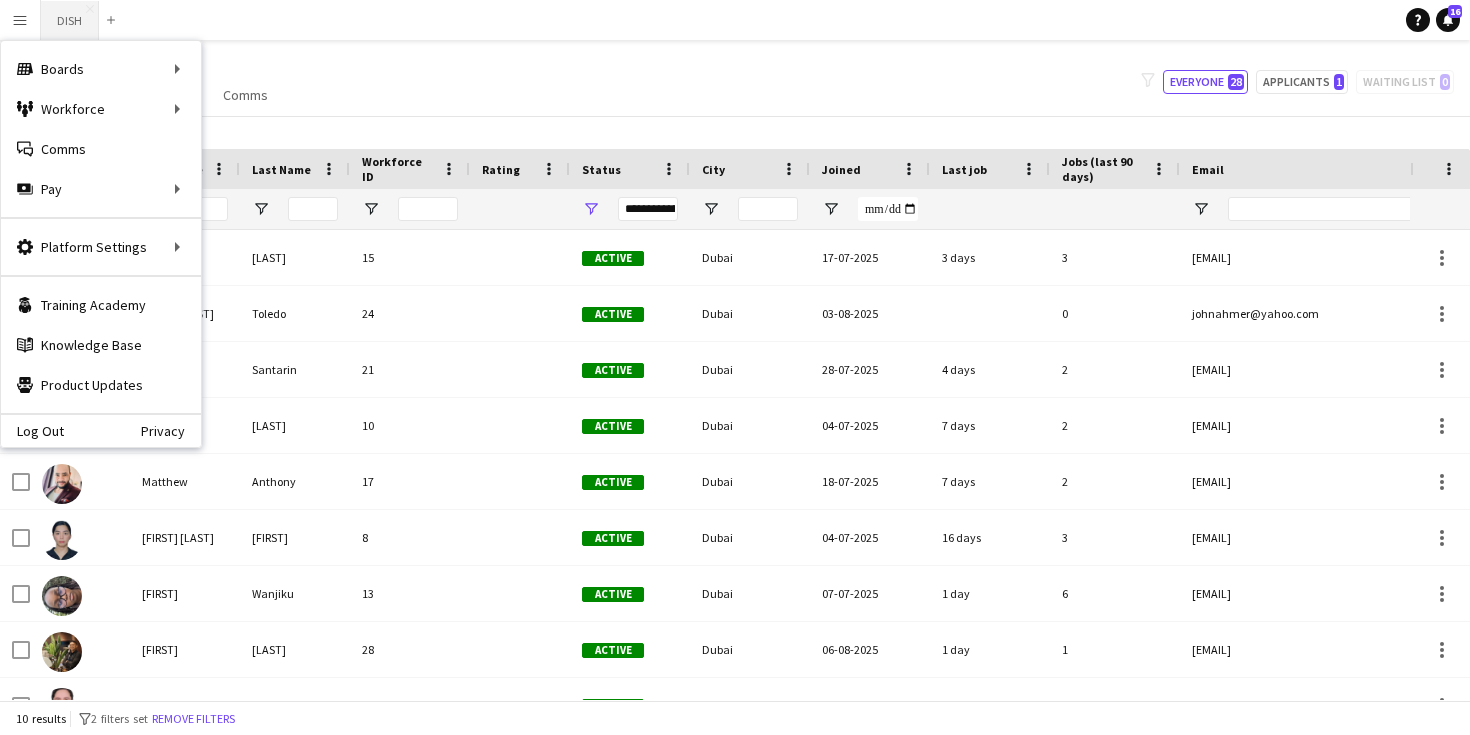 click on "DISH
Close" at bounding box center [70, 20] 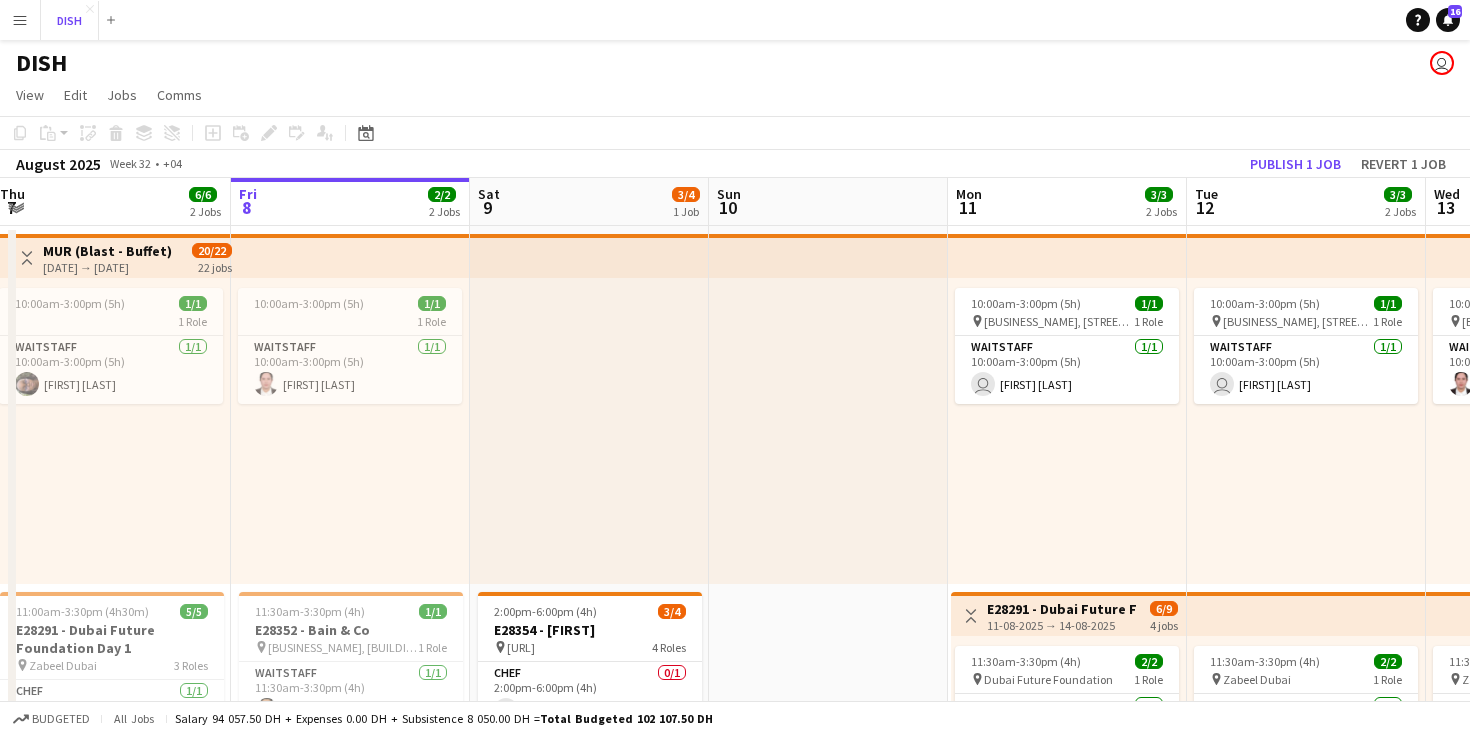 scroll, scrollTop: 0, scrollLeft: 488, axis: horizontal 